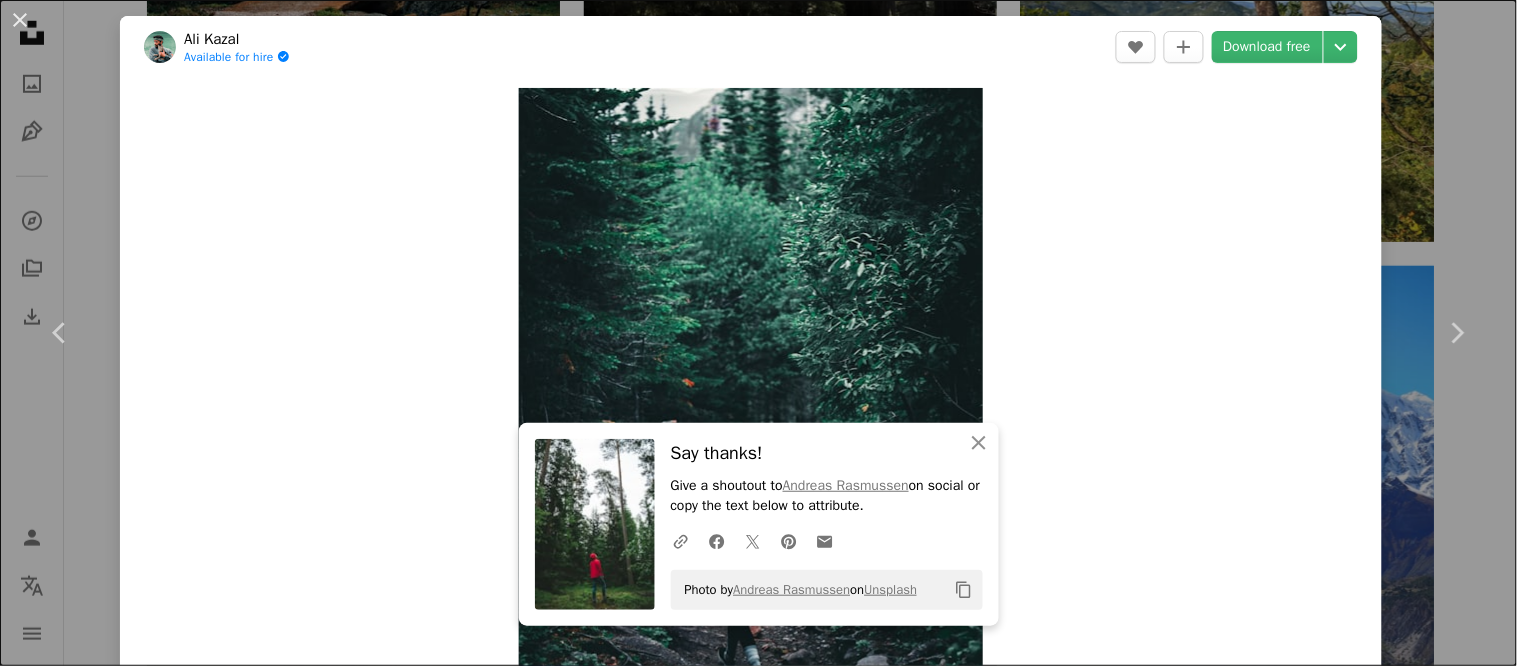 scroll, scrollTop: 21888, scrollLeft: 0, axis: vertical 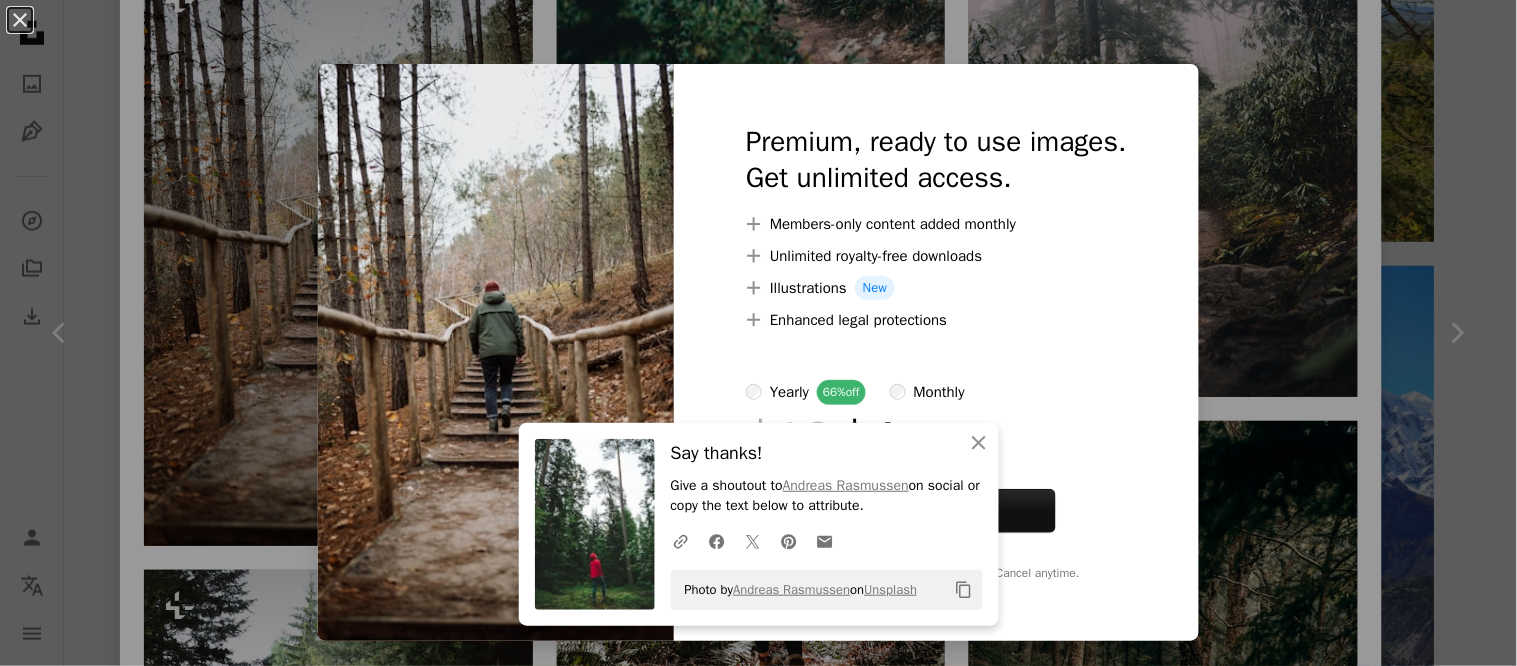 click on "An X shape An X shape Close Say thanks! Give a shoutout to  [PERSON]  on social or copy the text below to attribute. A URL sharing icon (chains) Facebook icon X (formerly Twitter) icon Pinterest icon An envelope Photo by  [PERSON]  on  Unsplash
Copy content Premium, ready to use images. Get unlimited access. A plus sign Members-only content added monthly A plus sign Unlimited royalty-free downloads A plus sign Illustrations  New A plus sign Enhanced legal protections yearly 66%  off monthly $12   $4 USD per month * Get  Unsplash+ * When paid annually, billed upfront  $48 Taxes where applicable. Renews automatically. Cancel anytime." at bounding box center (758, 333) 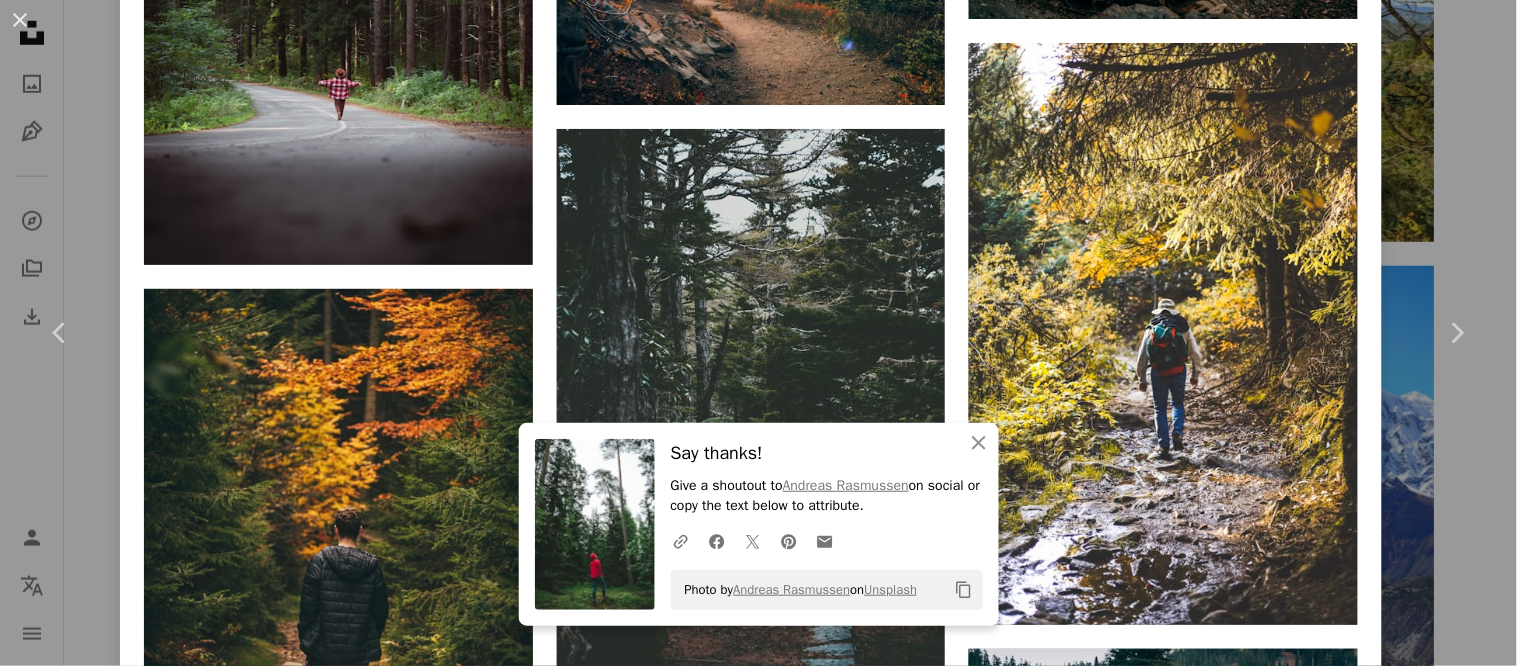 scroll, scrollTop: 9302, scrollLeft: 0, axis: vertical 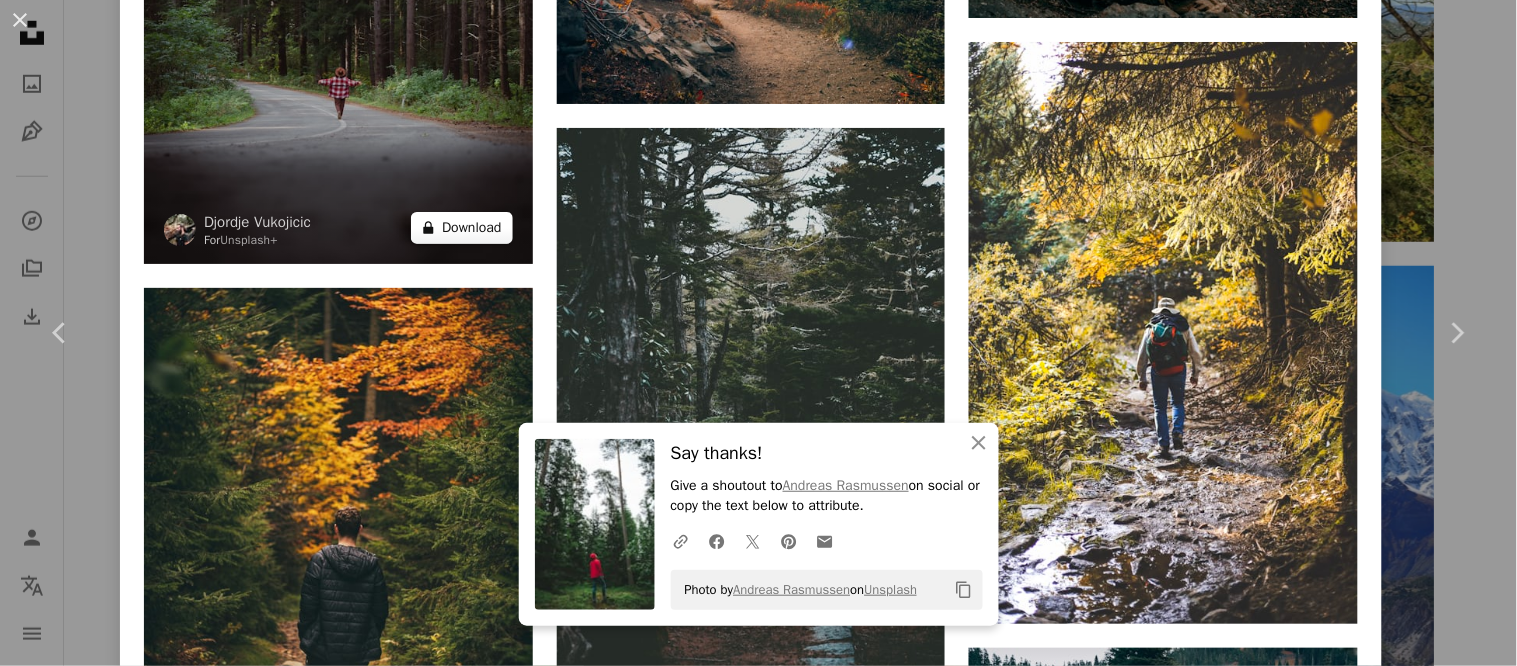 click on "A lock Download" at bounding box center (462, 228) 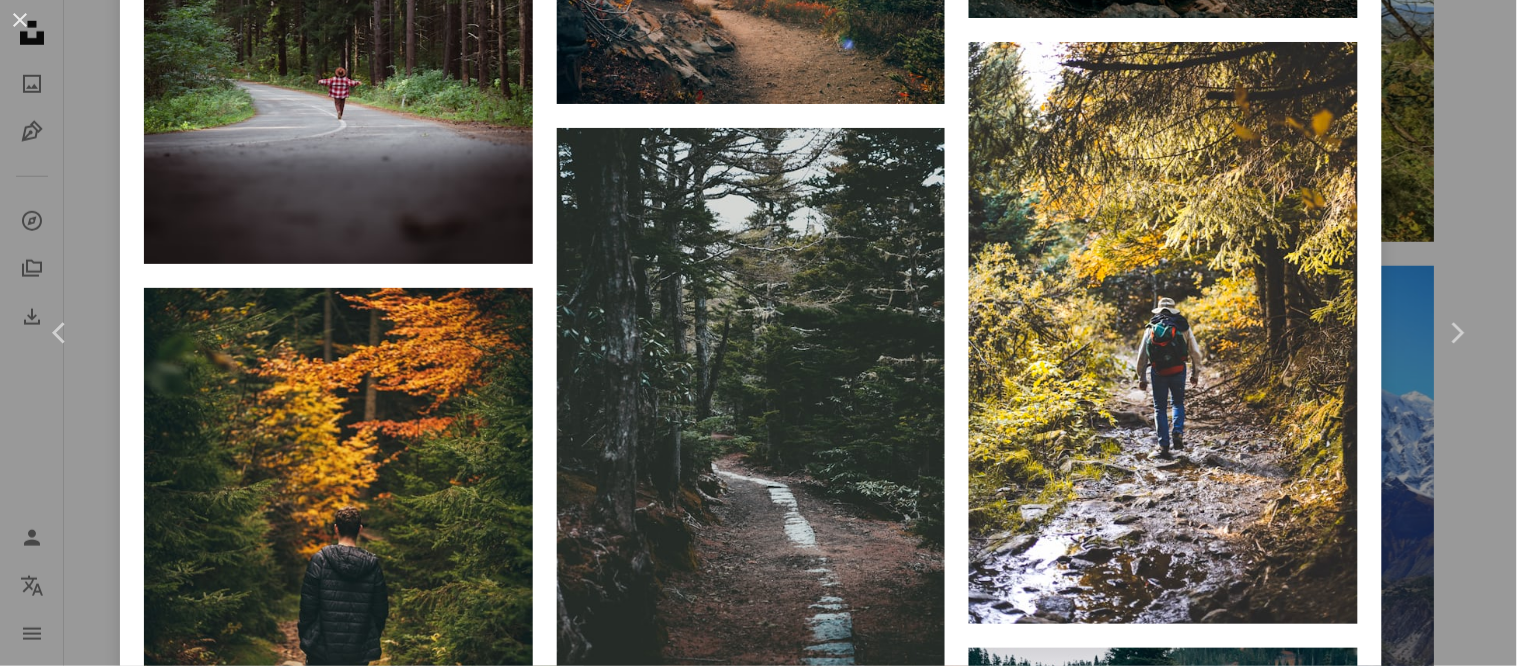 click on "An X shape An X shape Close Say thanks! Give a shoutout to  [PERSON]  on social or copy the text below to attribute. A URL sharing icon (chains) Facebook icon X (formerly Twitter) icon Pinterest icon An envelope Photo by  [PERSON]  on  Unsplash
Copy content Premium, ready to use images. Get unlimited access. A plus sign Members-only content added monthly A plus sign Unlimited royalty-free downloads A plus sign Illustrations  New A plus sign Enhanced legal protections yearly 66%  off monthly $12   $4 USD per month * Get  Unsplash+ * When paid annually, billed upfront  $48 Taxes where applicable. Renews automatically. Cancel anytime." at bounding box center (758, 3442) 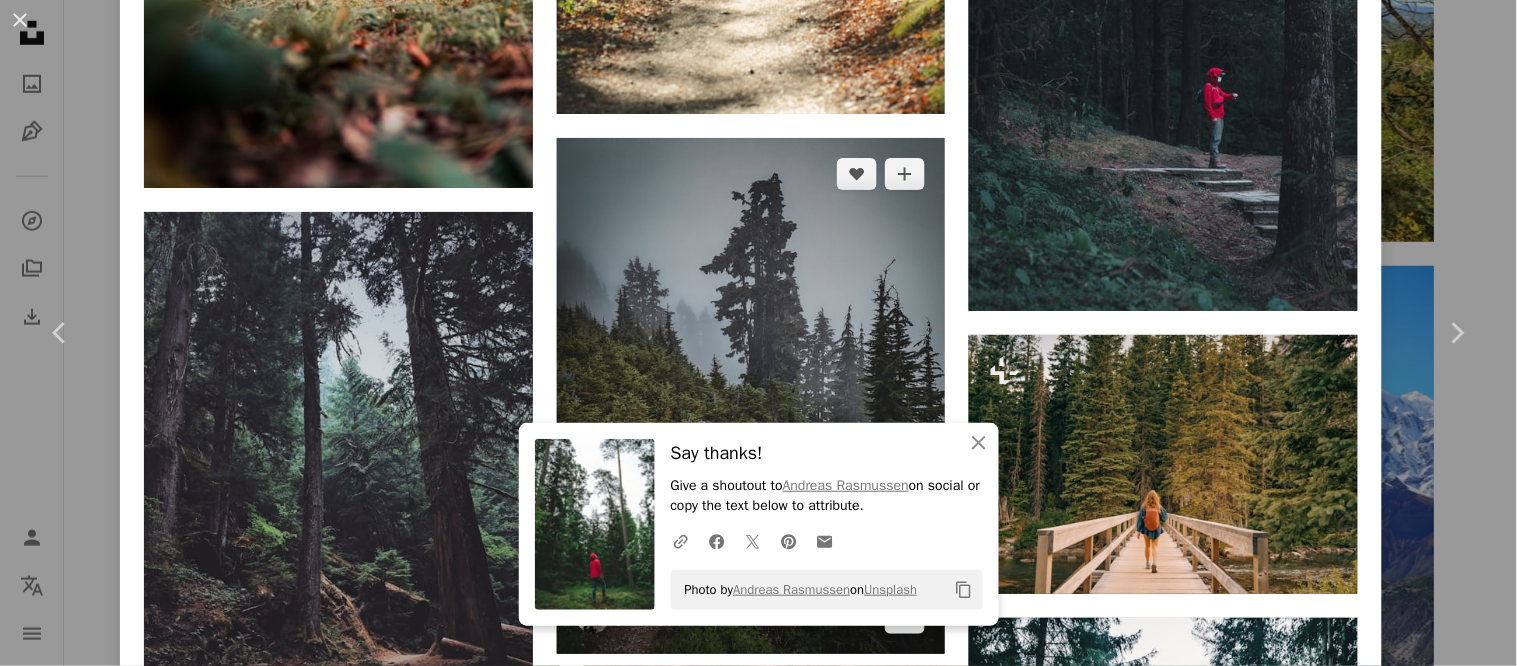 scroll, scrollTop: 11727, scrollLeft: 0, axis: vertical 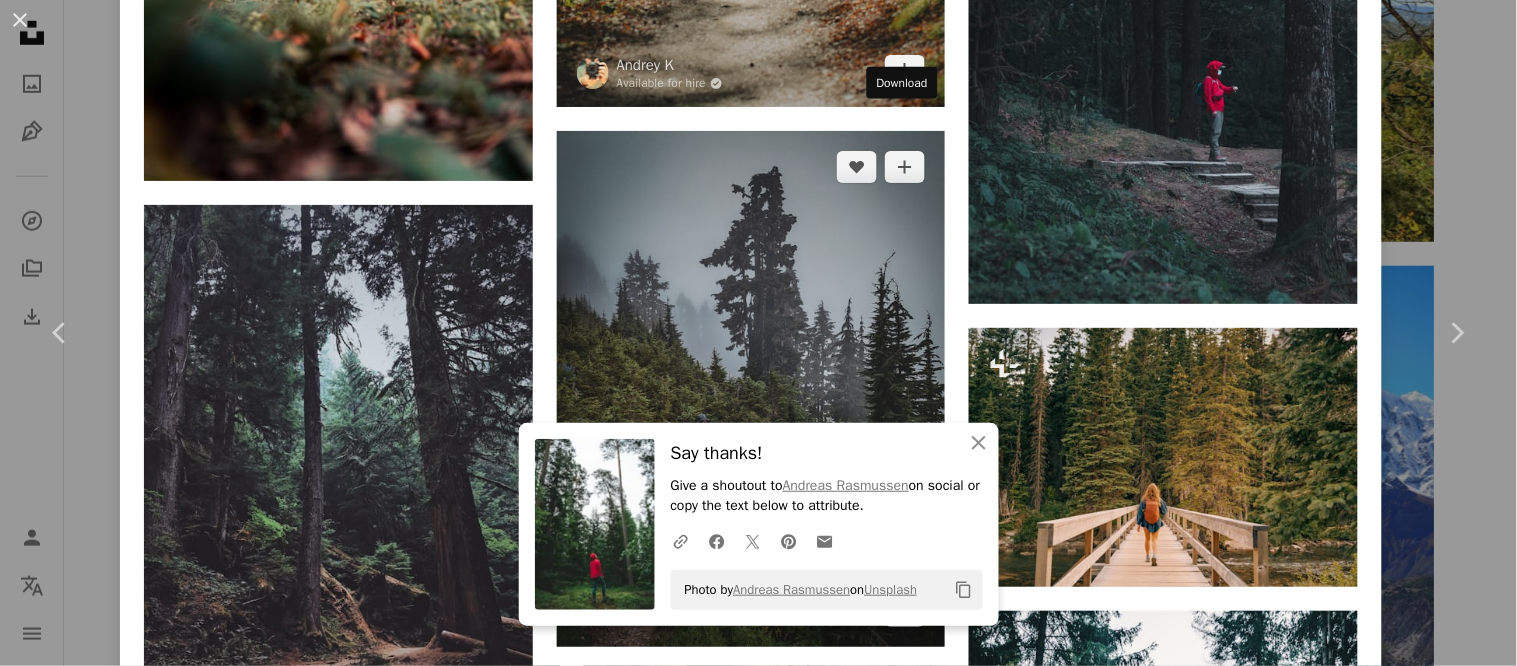 drag, startPoint x: 910, startPoint y: 38, endPoint x: 805, endPoint y: 161, distance: 161.72198 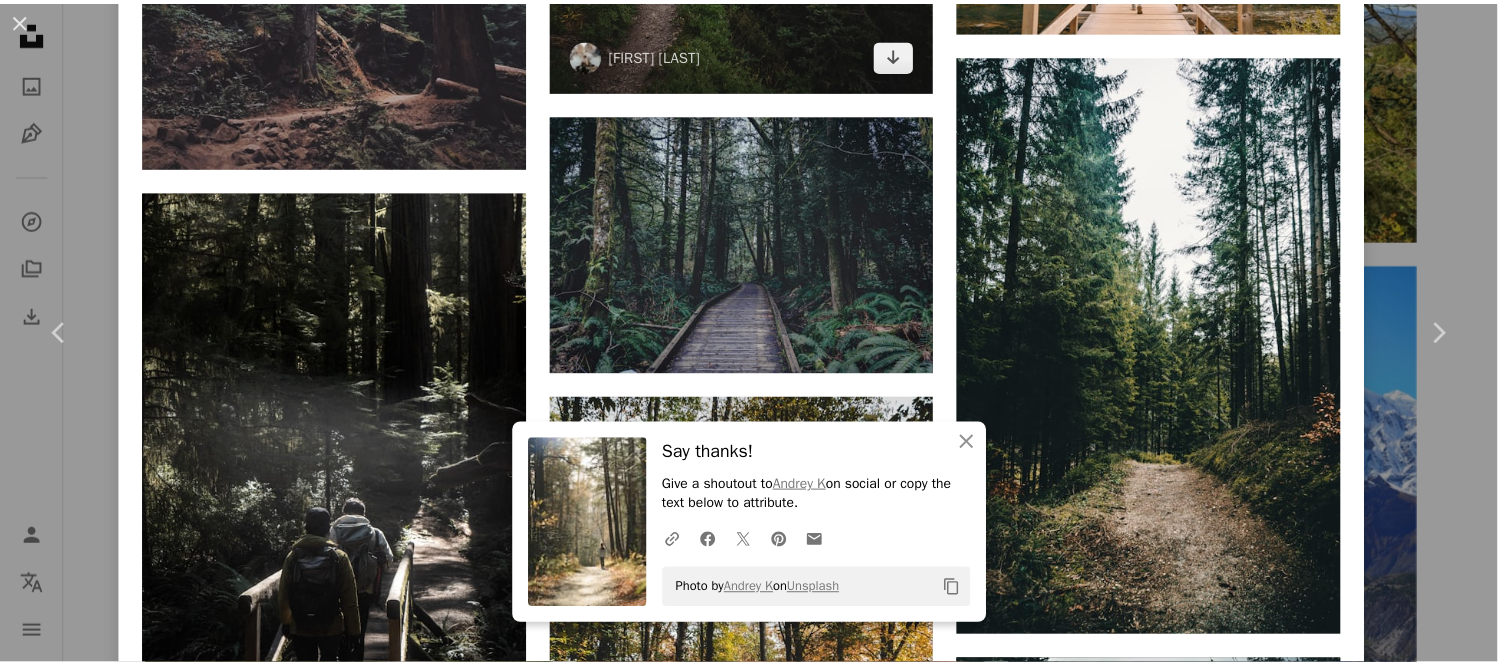 scroll, scrollTop: 12505, scrollLeft: 0, axis: vertical 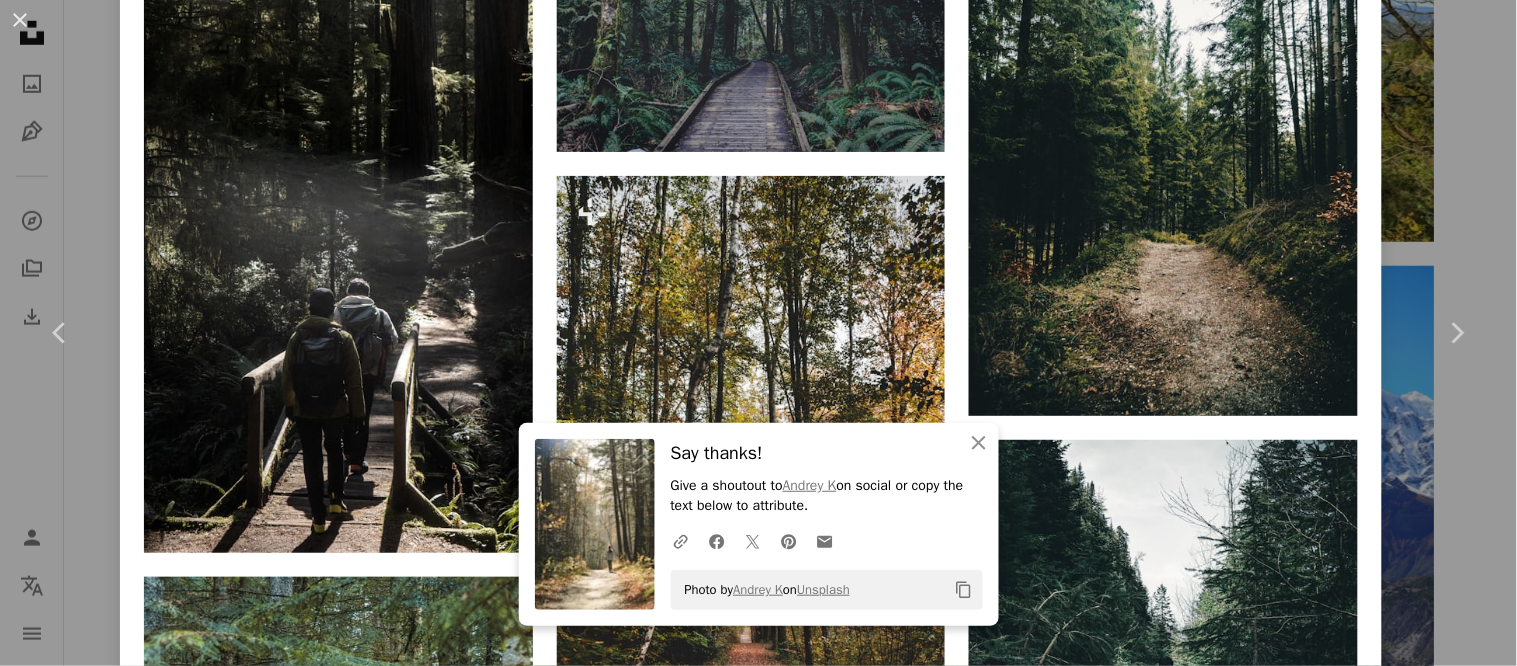 click on "An X shape Chevron left Chevron right An X shape Close Say thanks! Give a shoutout to  [PERSON]  on social or copy the text below to attribute. A URL sharing icon (chains) Facebook icon X (formerly Twitter) icon Pinterest icon An envelope Photo by  [PERSON]  on  Unsplash
Copy content Ali Kazal Available for hire A checkmark inside of a circle A heart A plus sign Download free Chevron down Zoom in Views 79,181 Downloads 637 A forward-right arrow Share Info icon Info More Actions This was such a beautiful hike A map marker Grands-Jardins National Park, Québec 381, Saint-Urbain, QC, Canada Calendar outlined Published on  August 12, 2020 Camera Canon, EOS M50 Safety Free to use under the  Unsplash License forest girl green model trees hiking canada camping park adventure outdoors wild hike parks adventures hikes human plant grey clothing Creative Commons images Browse premium related images on iStock  |  Save 20% with code UNSPLASH20 View more on iStock  ↗ Related images A heart A plus sign Ali Kazal" at bounding box center (758, 333) 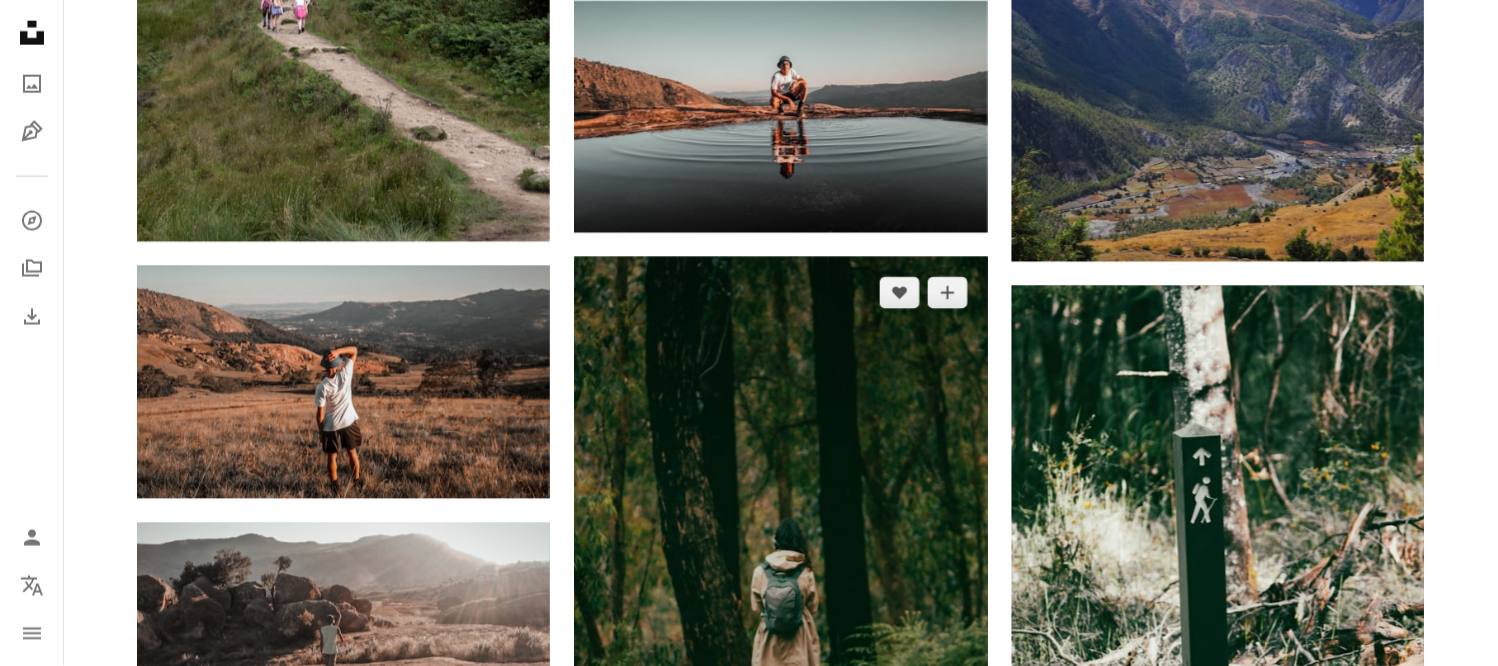 scroll, scrollTop: 22333, scrollLeft: 0, axis: vertical 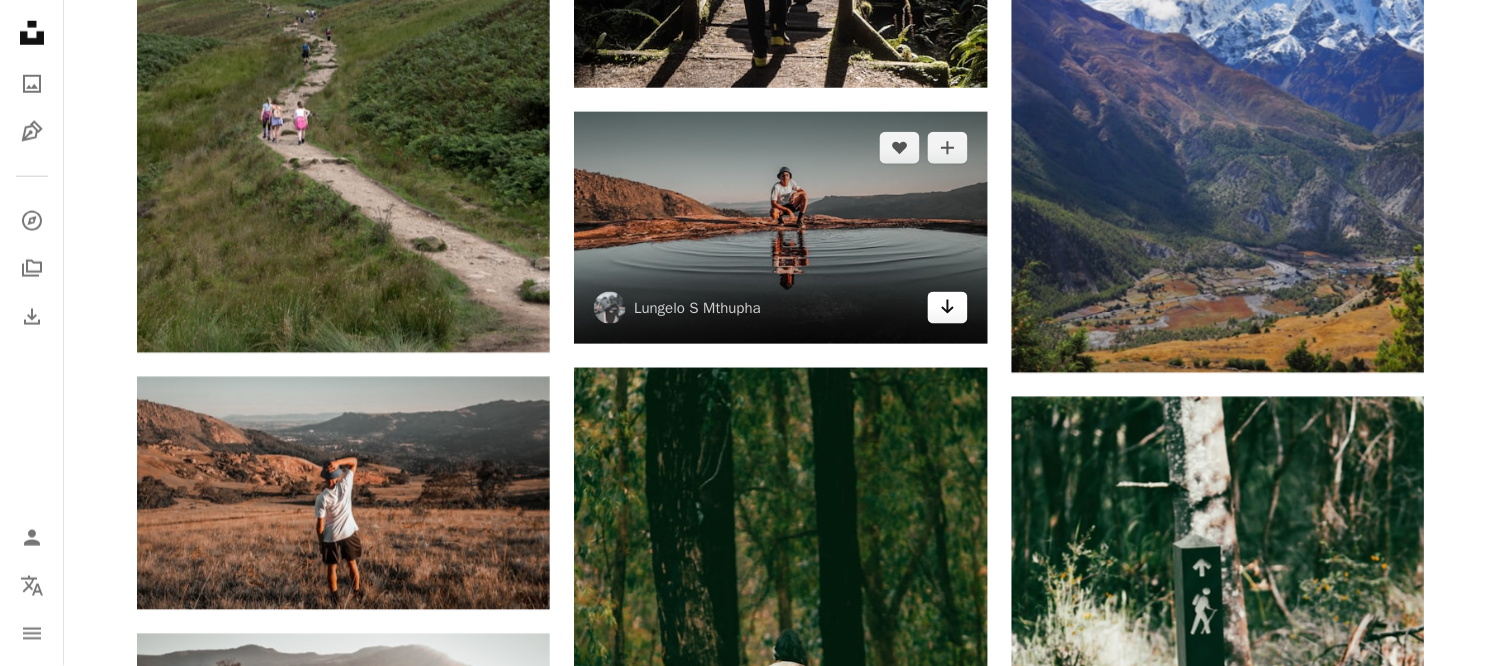 click on "Arrow pointing down" at bounding box center (948, 308) 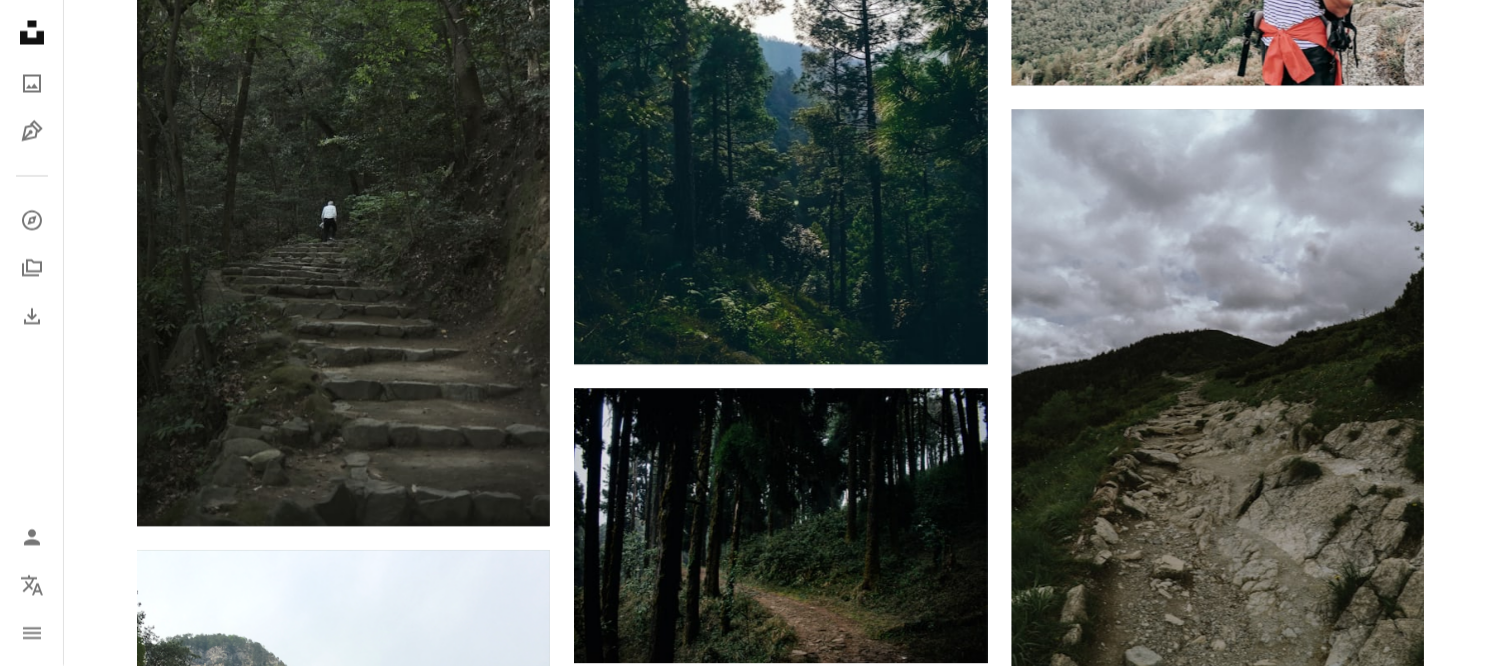 scroll, scrollTop: 27111, scrollLeft: 0, axis: vertical 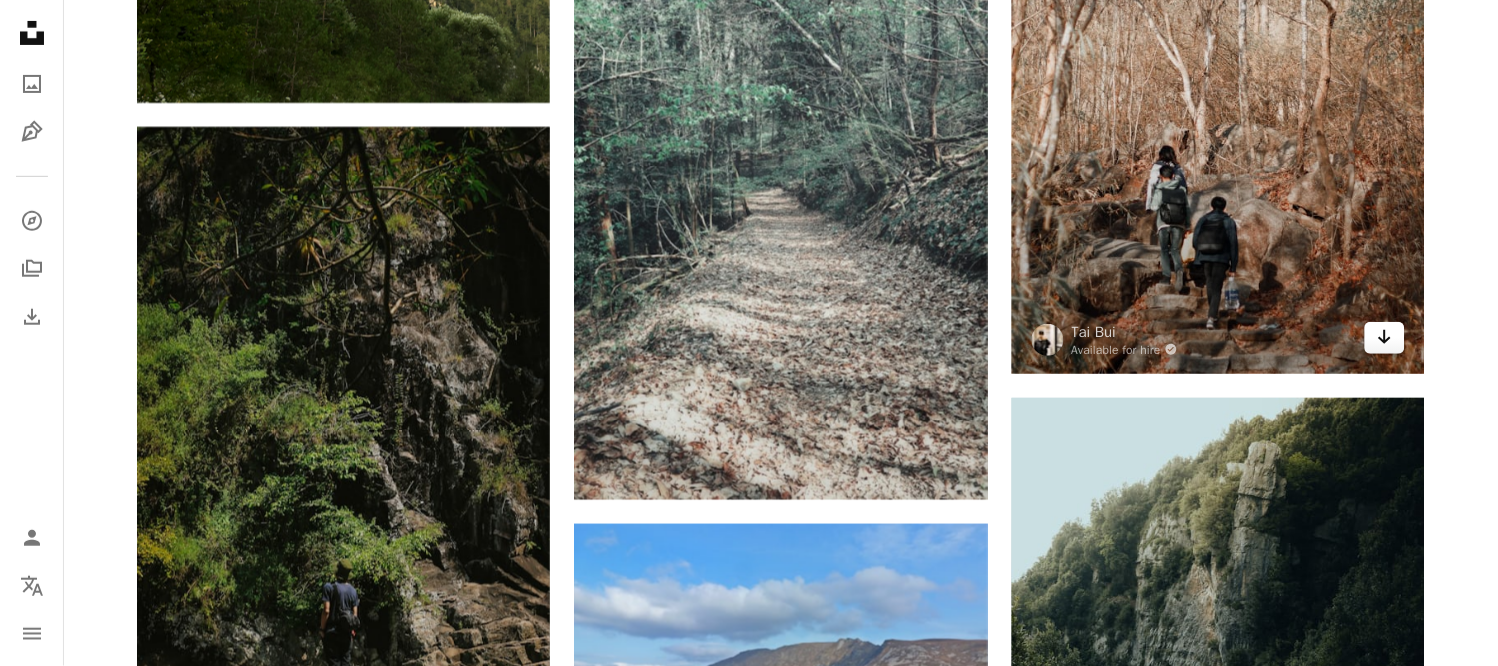 click on "Arrow pointing down" 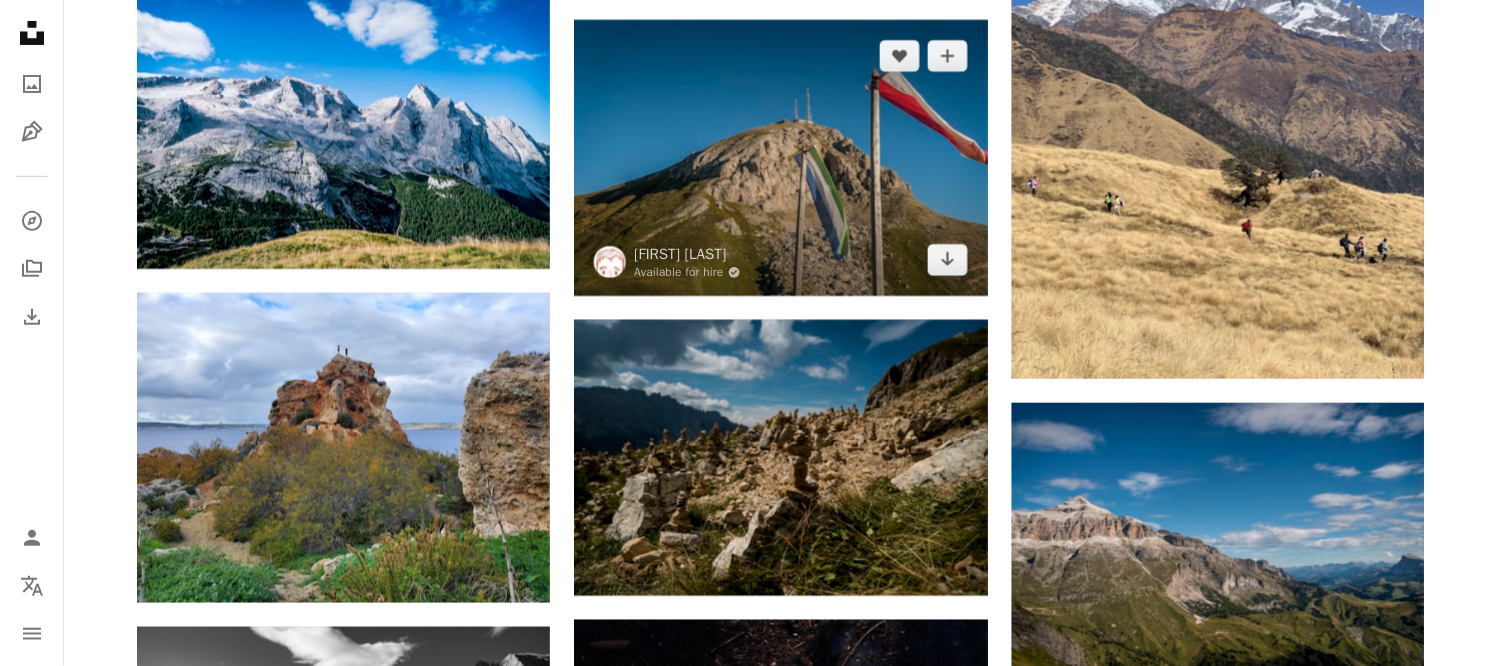 scroll, scrollTop: 32111, scrollLeft: 0, axis: vertical 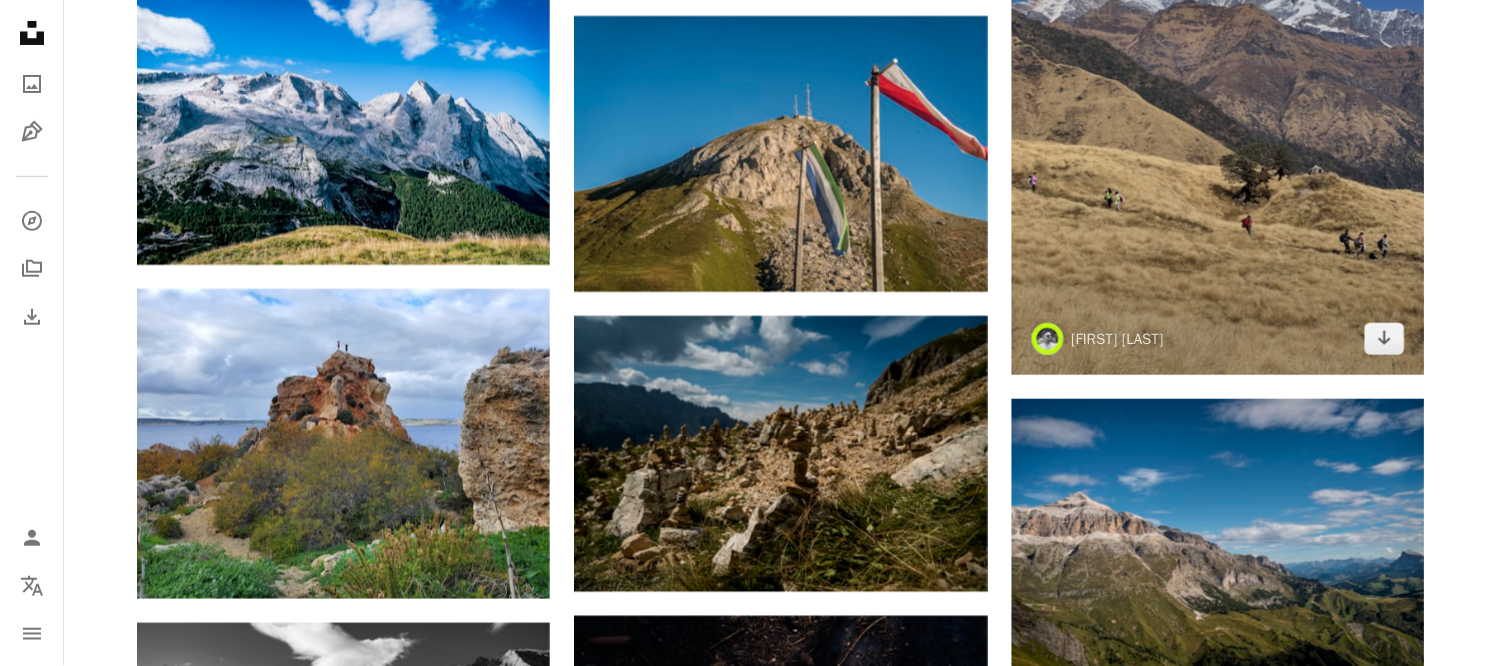 click at bounding box center [1218, 98] 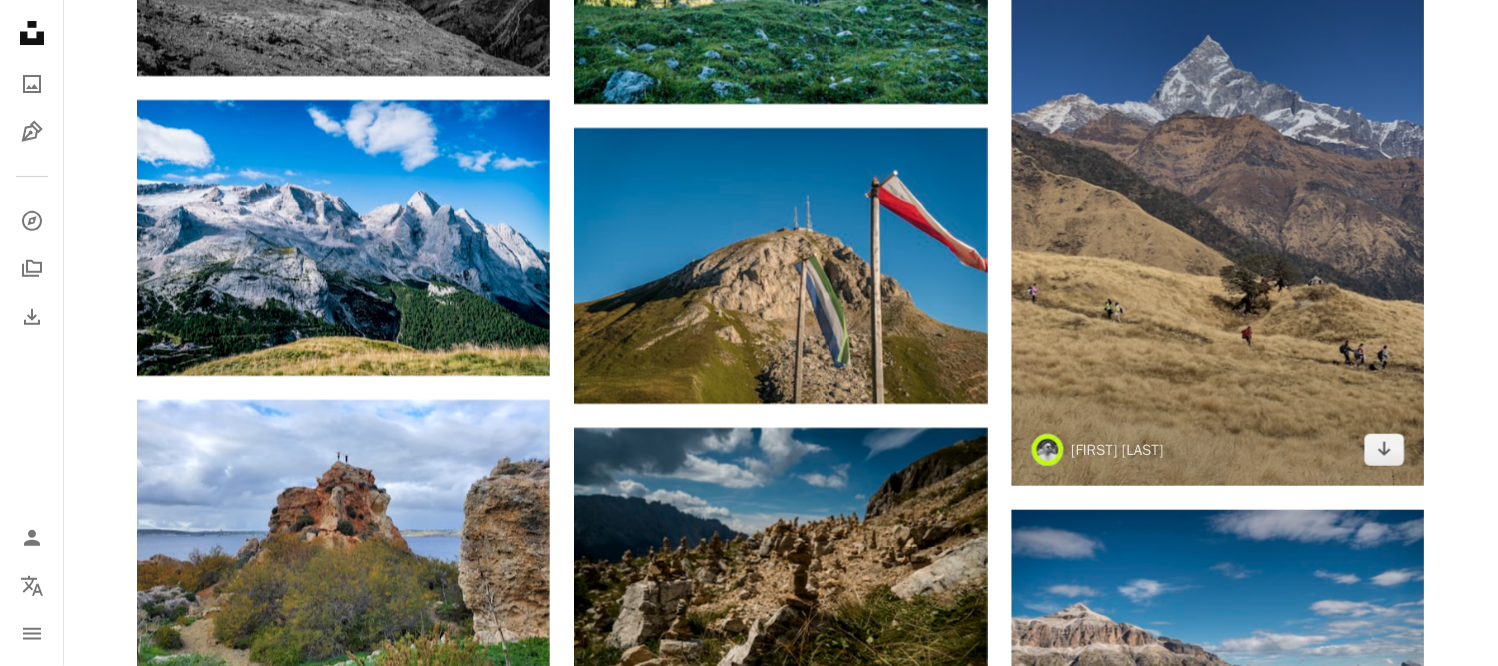 click at bounding box center [1218, 209] 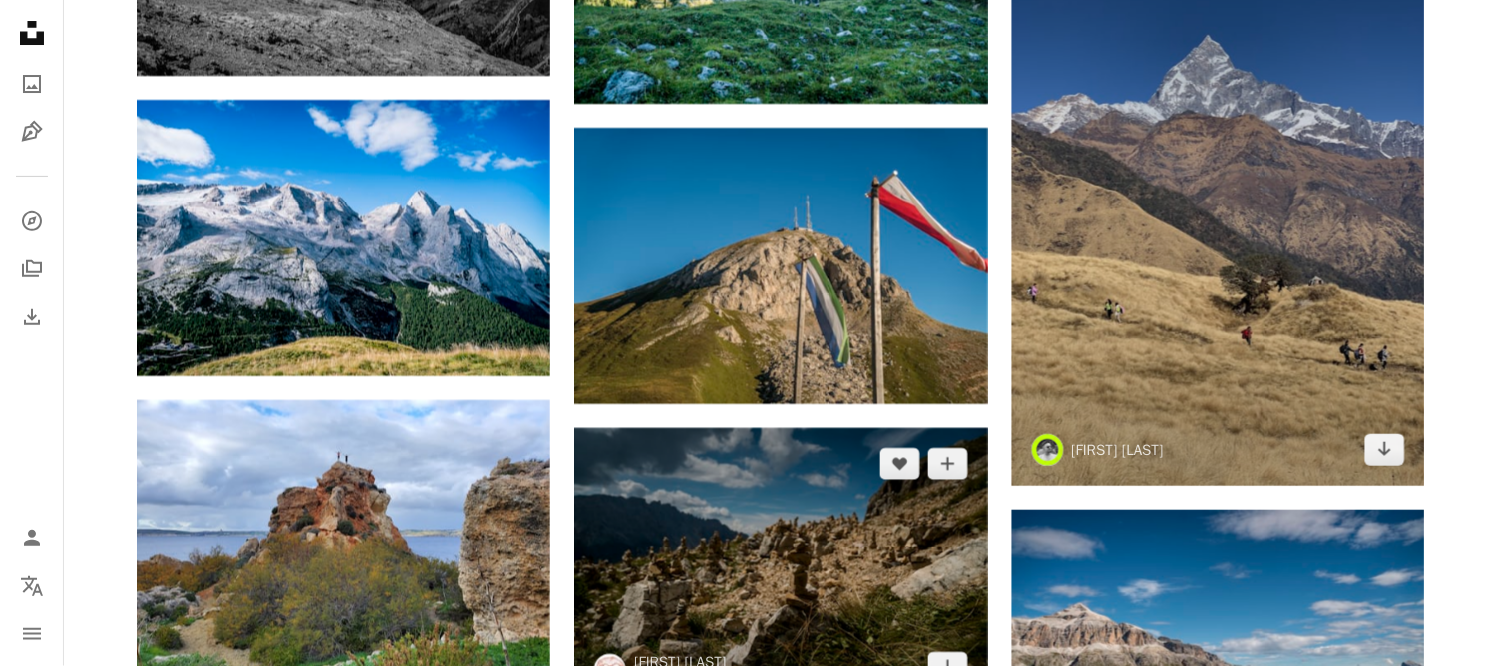 scroll, scrollTop: 32333, scrollLeft: 0, axis: vertical 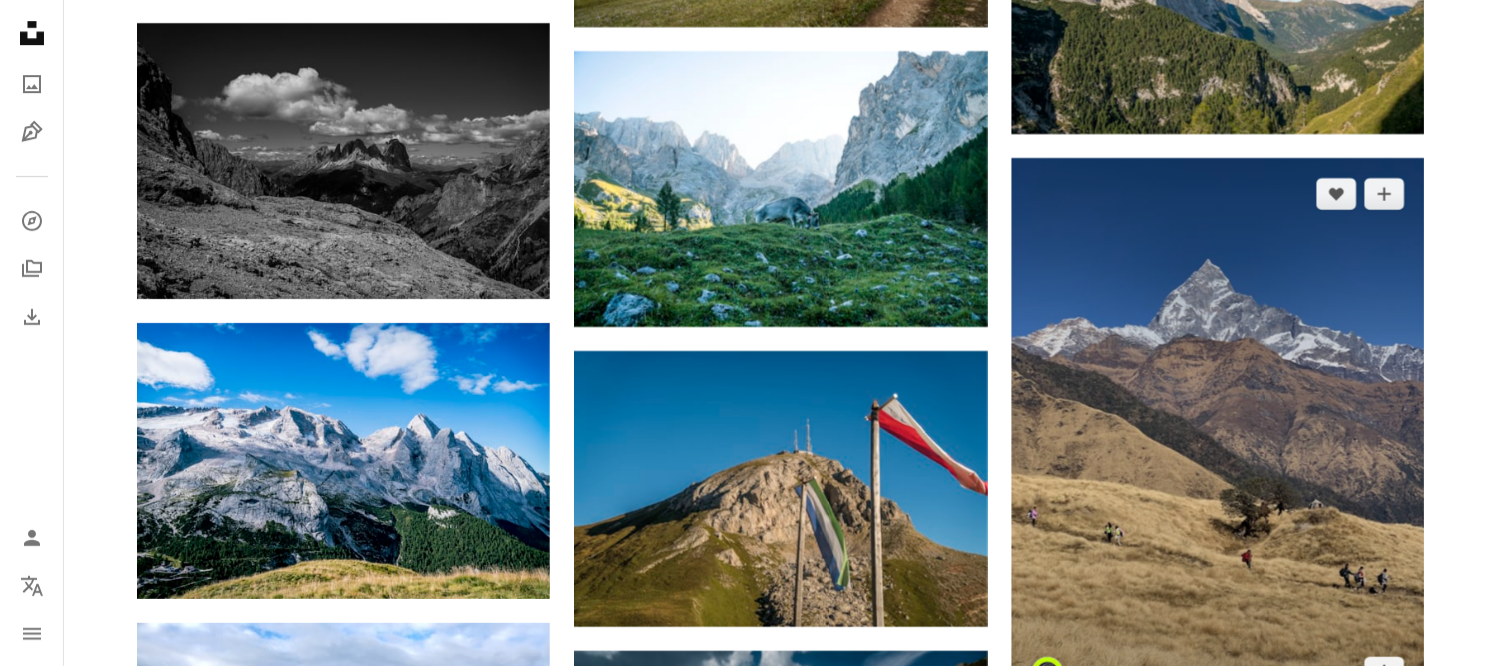 click at bounding box center [1218, 433] 